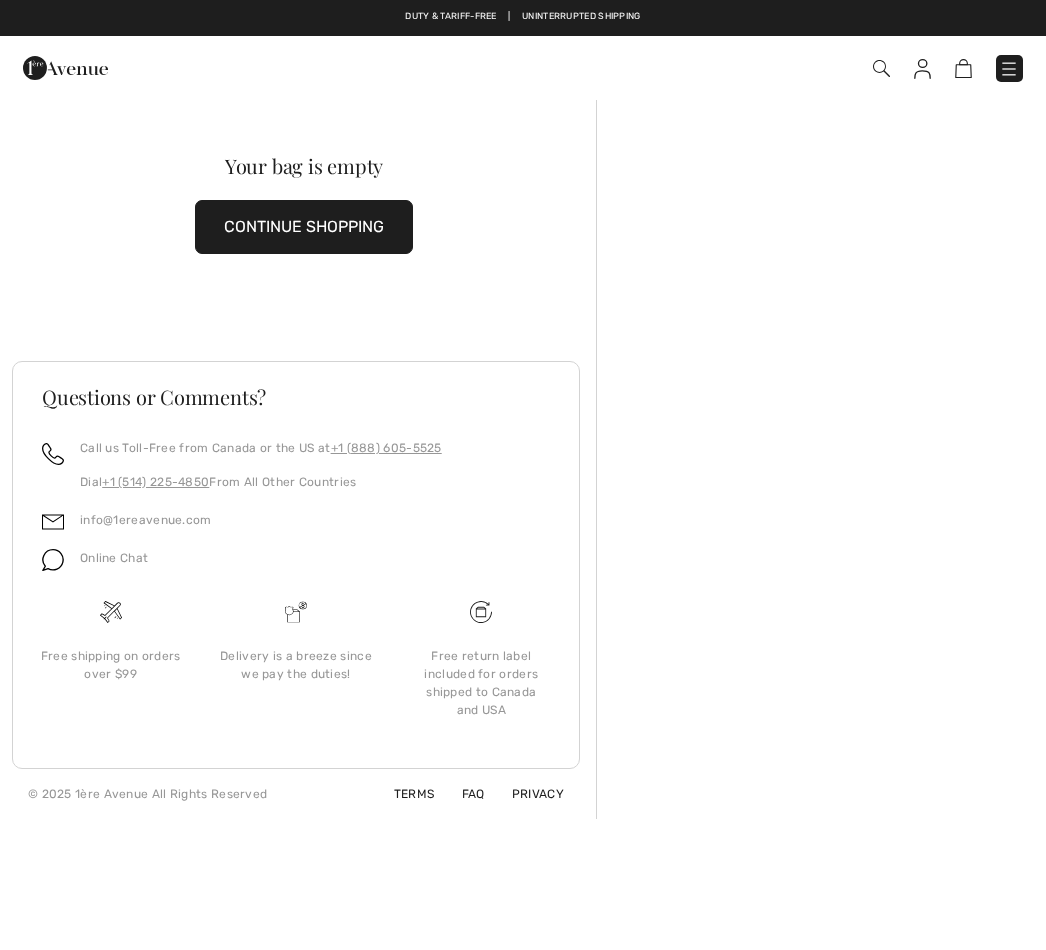 scroll, scrollTop: 0, scrollLeft: 0, axis: both 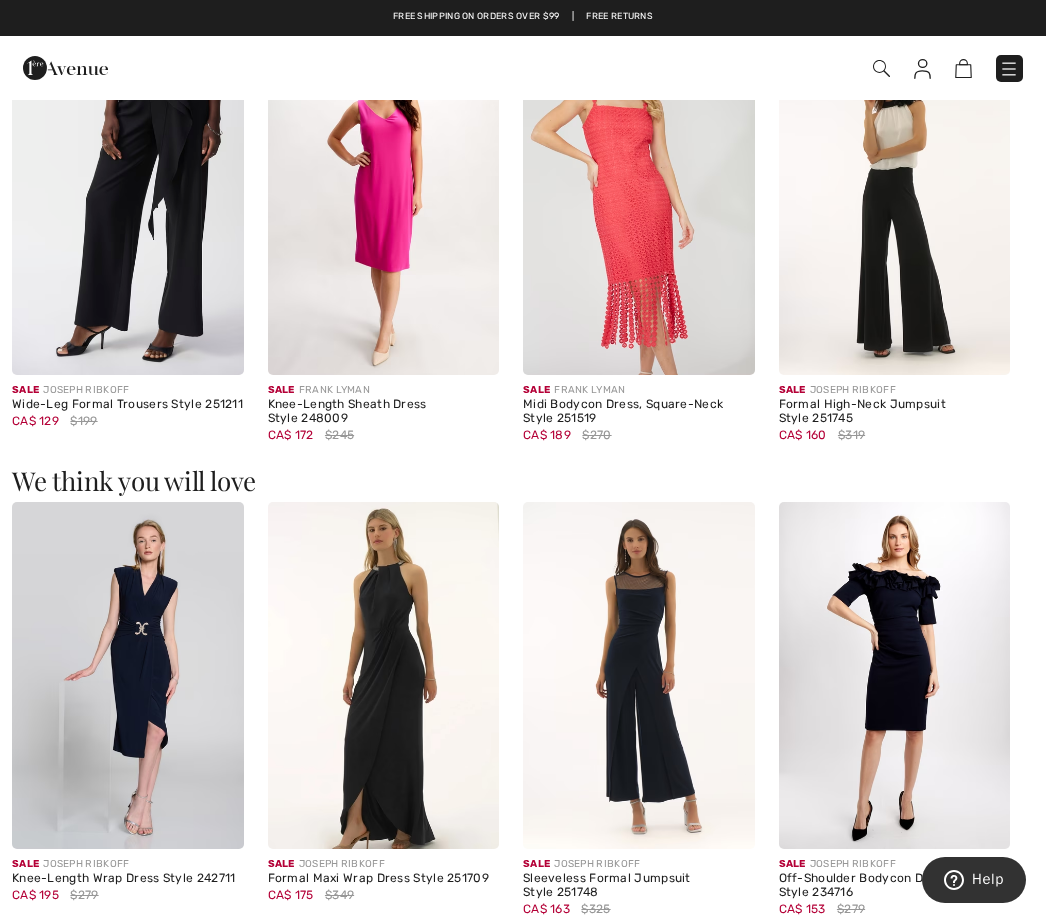 click at bounding box center [128, 675] 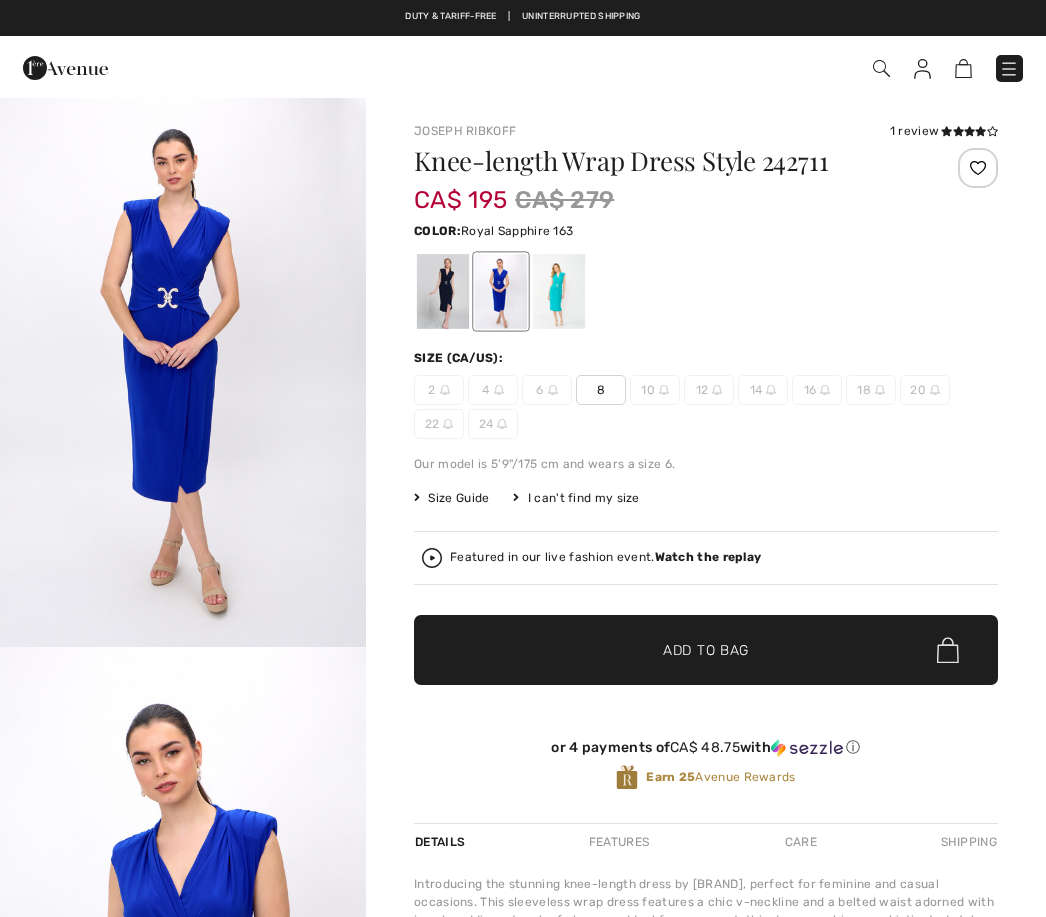 scroll, scrollTop: 0, scrollLeft: 0, axis: both 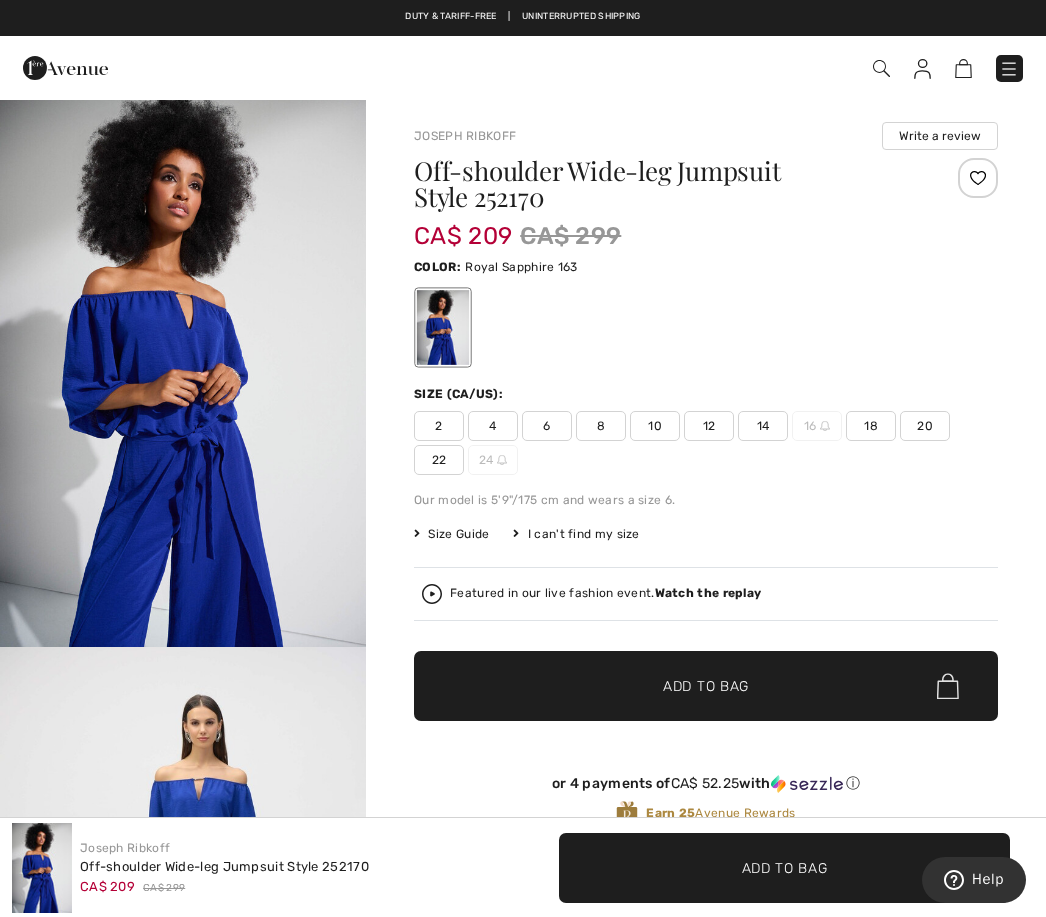 click at bounding box center [963, 68] 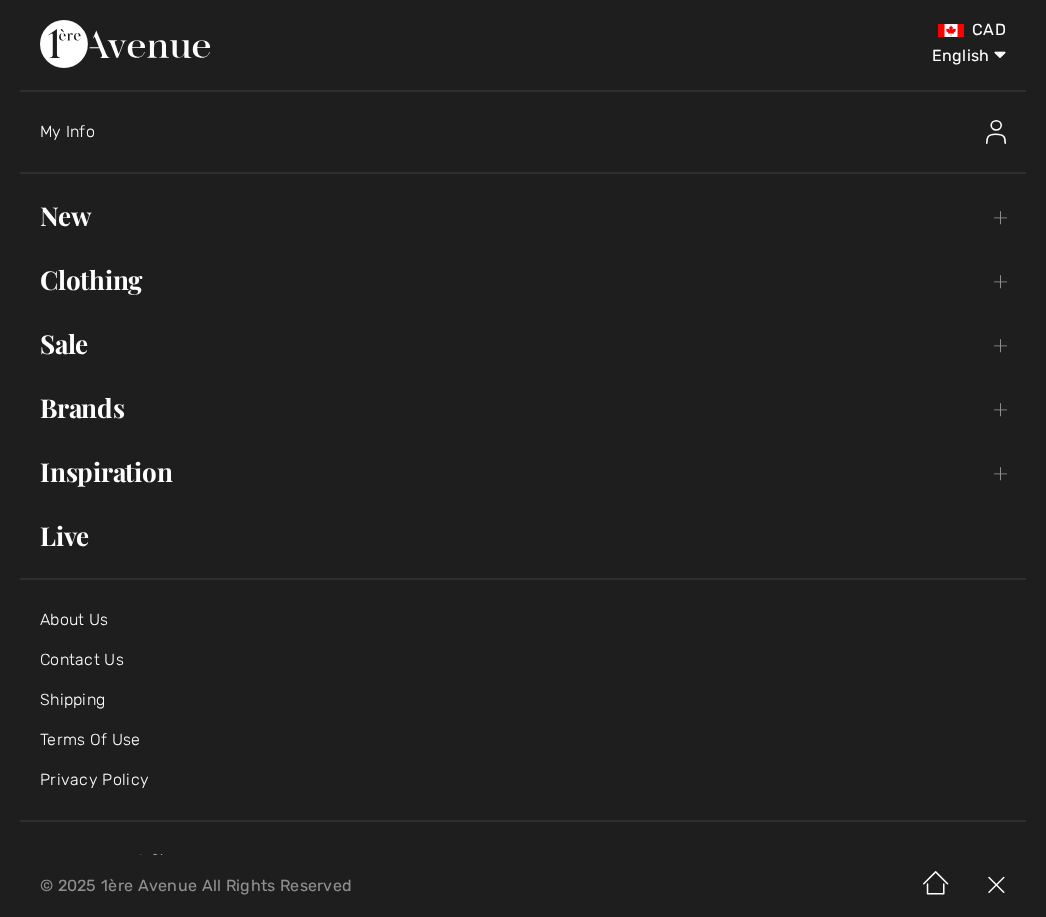scroll, scrollTop: 0, scrollLeft: 0, axis: both 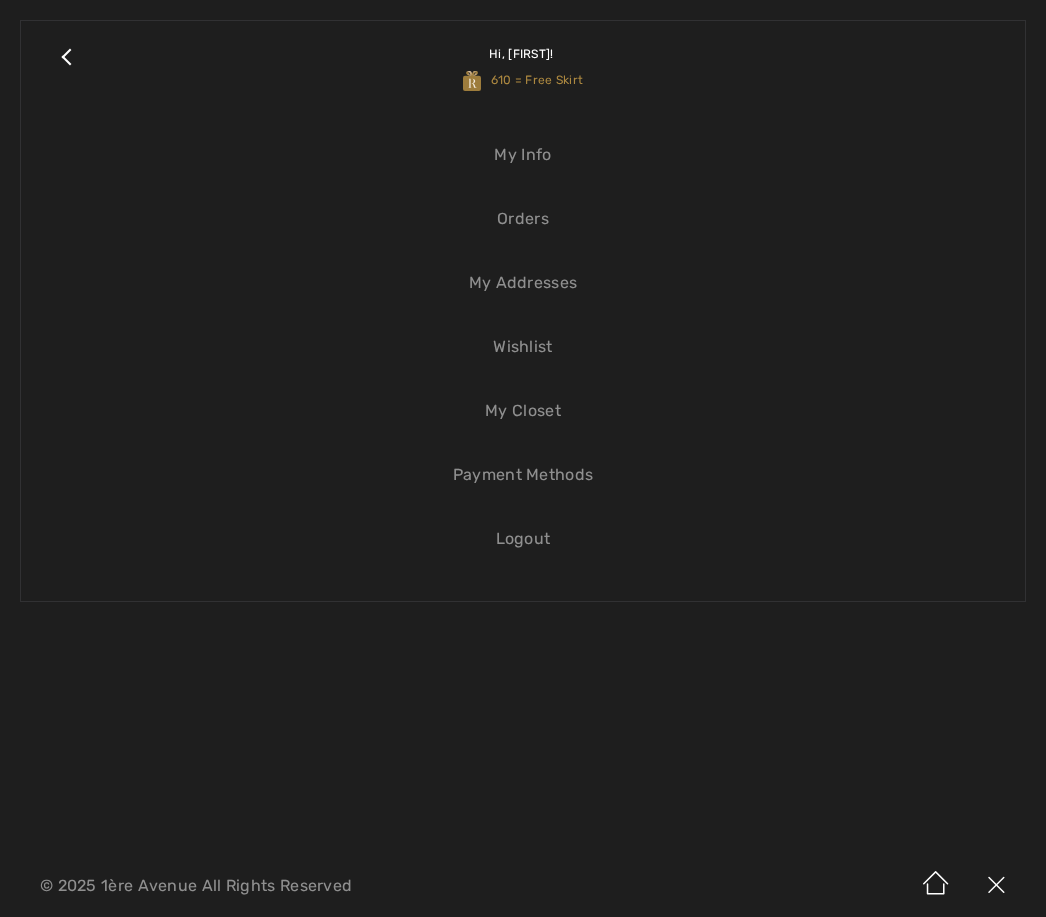 click on "Close submenu" at bounding box center (66, 67) 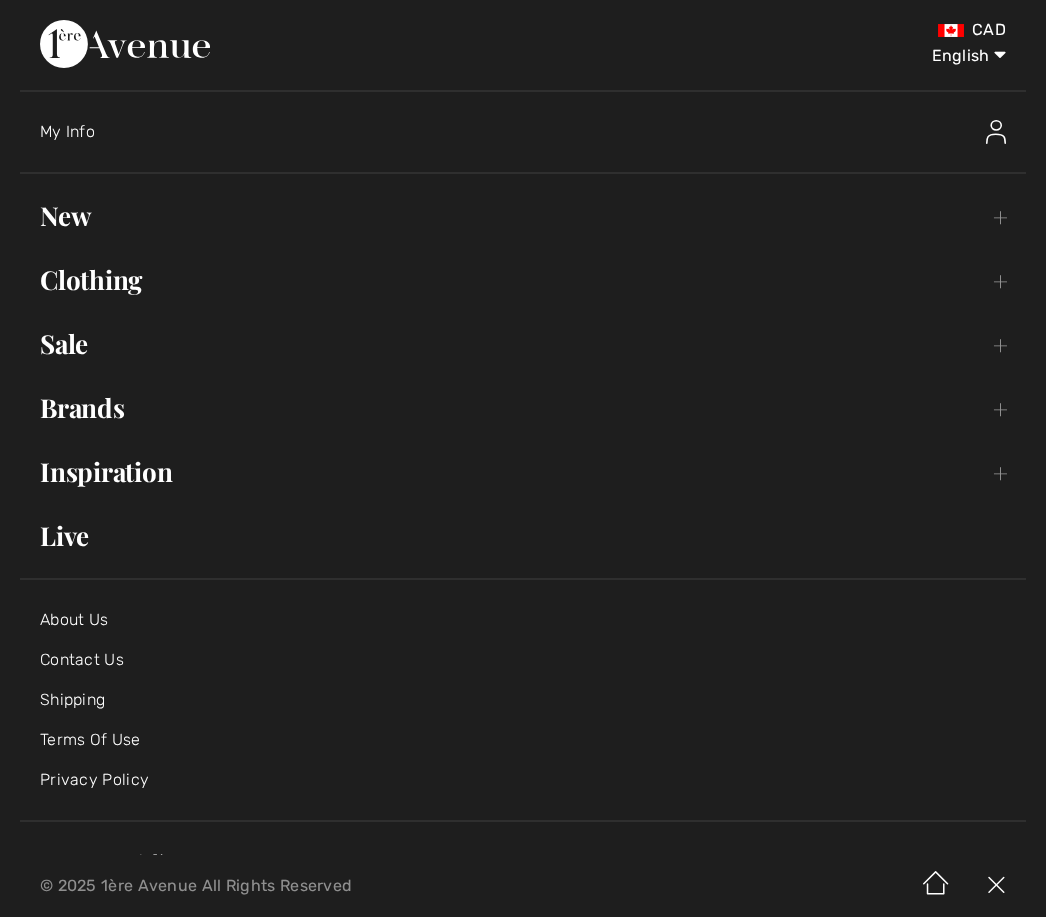 scroll, scrollTop: 0, scrollLeft: 0, axis: both 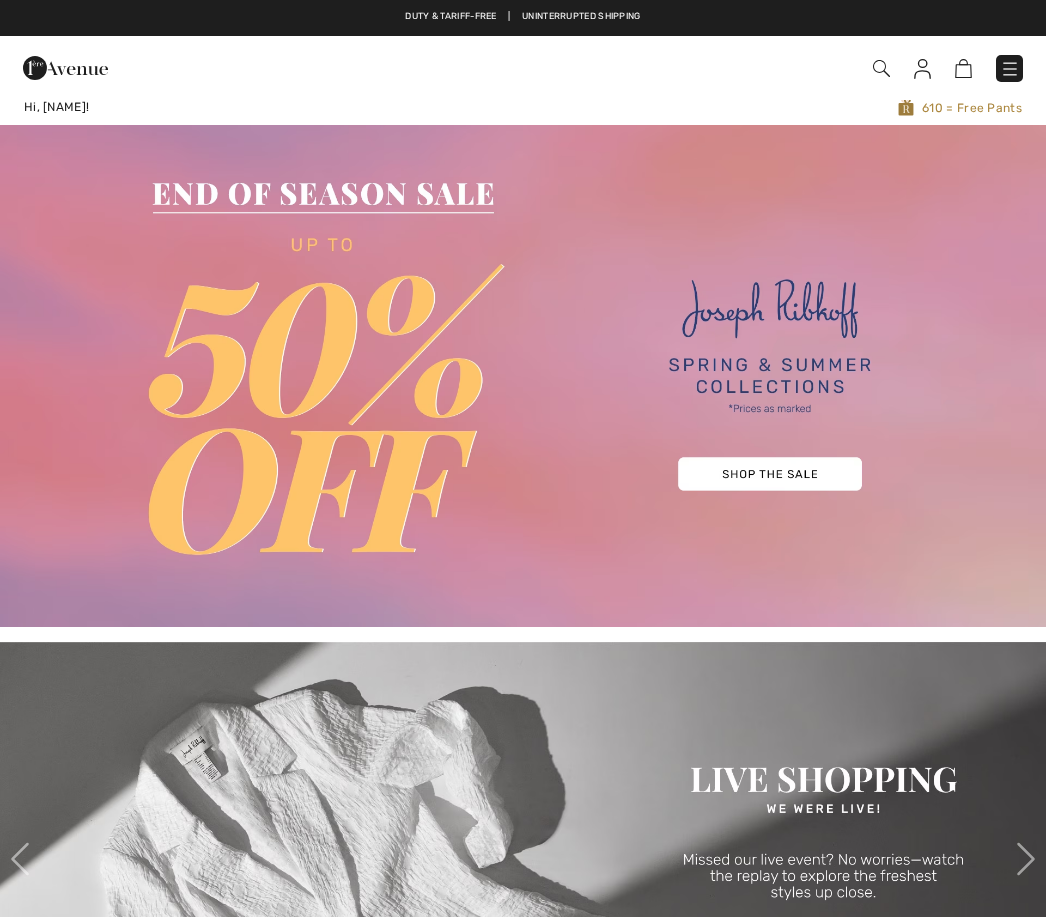 checkbox on "true" 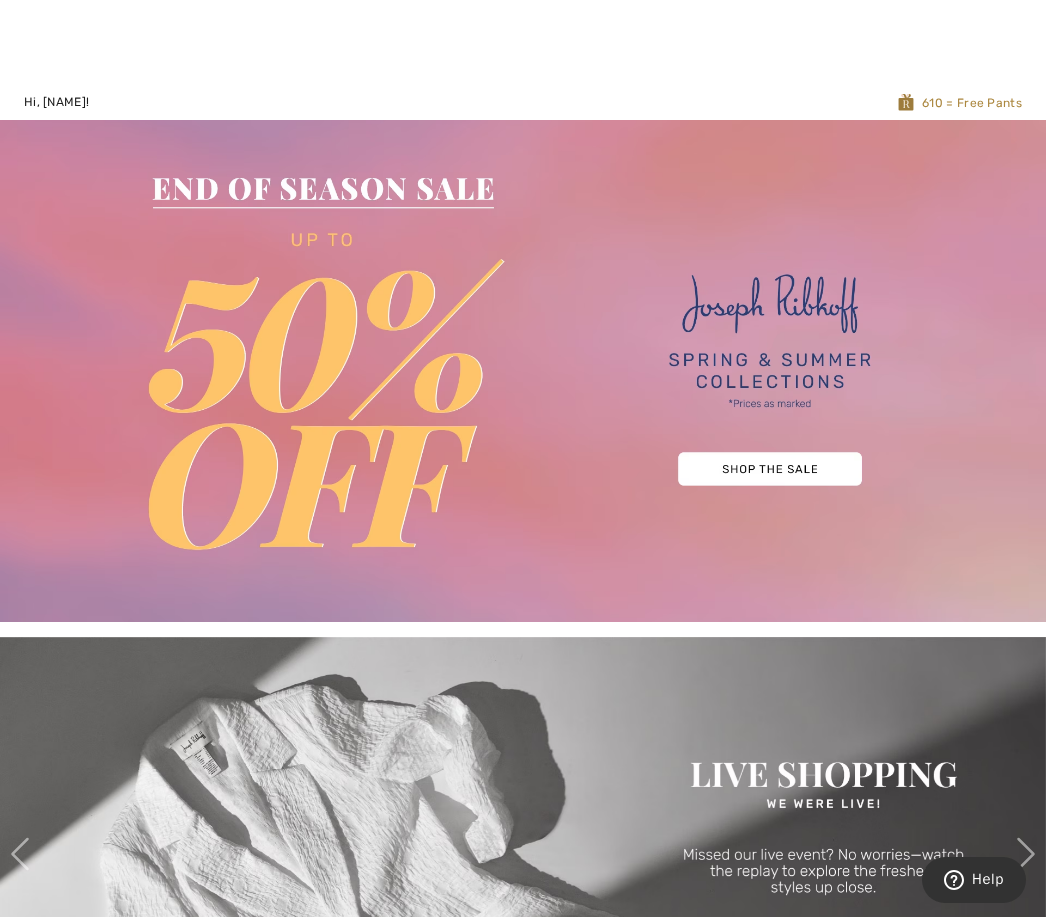 scroll, scrollTop: 0, scrollLeft: 0, axis: both 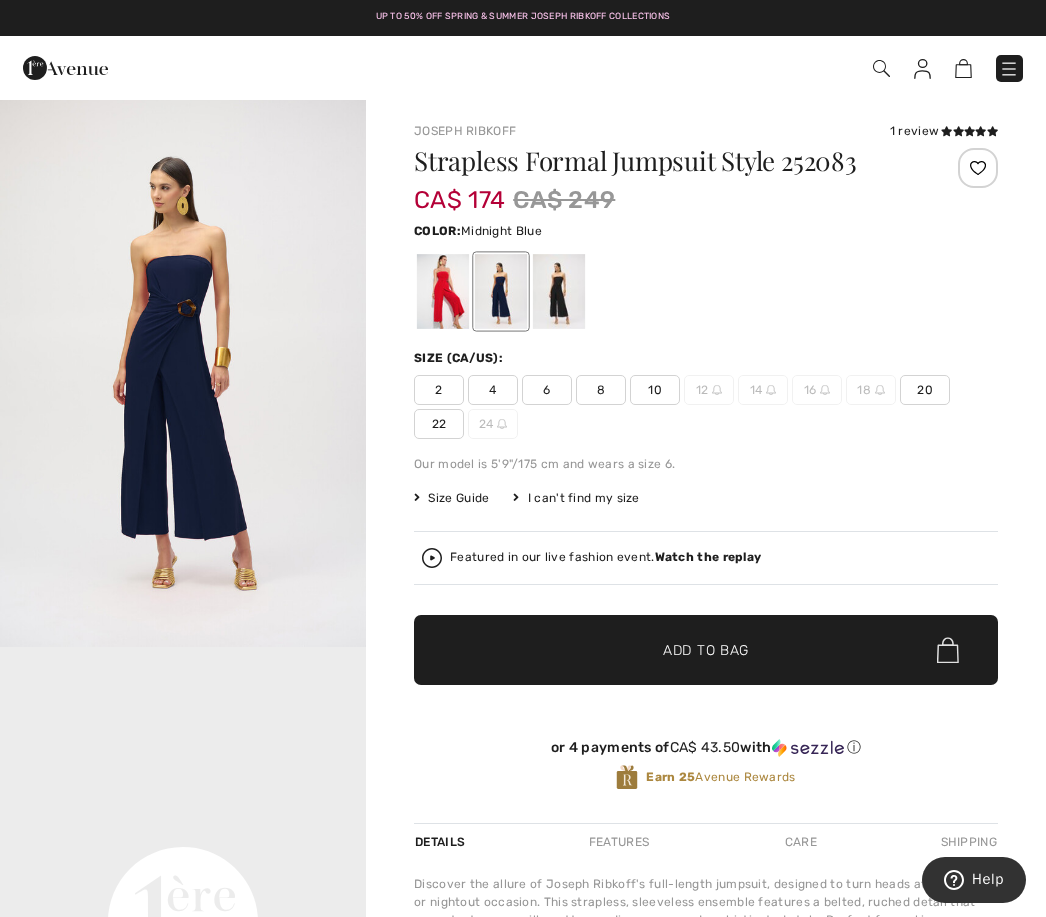 click at bounding box center (501, 291) 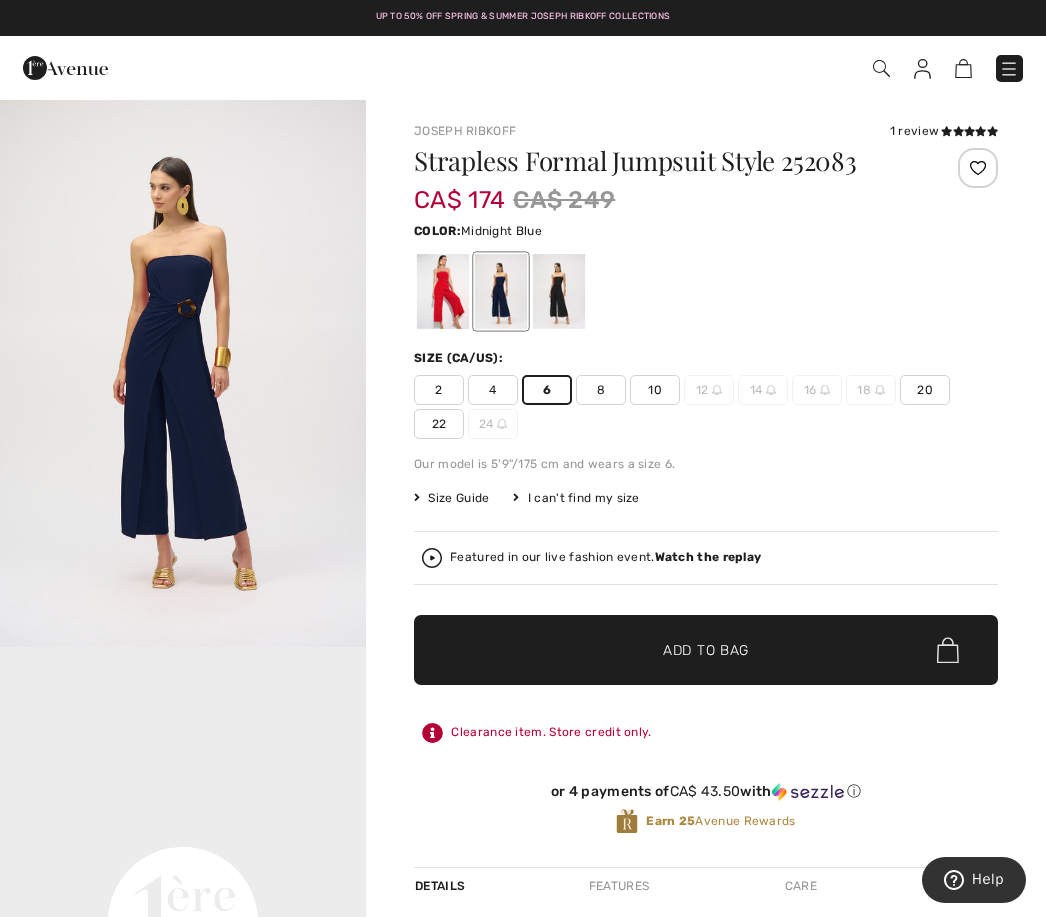 click at bounding box center (963, 68) 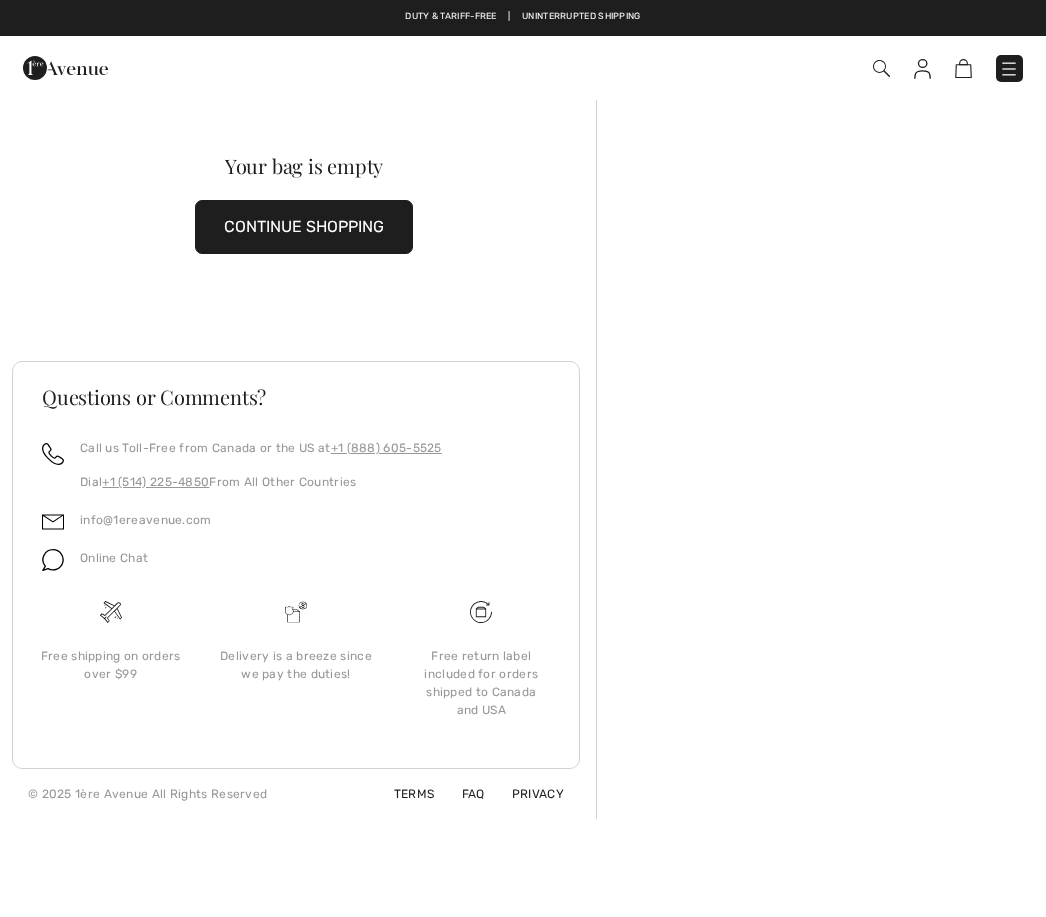 scroll, scrollTop: 0, scrollLeft: 0, axis: both 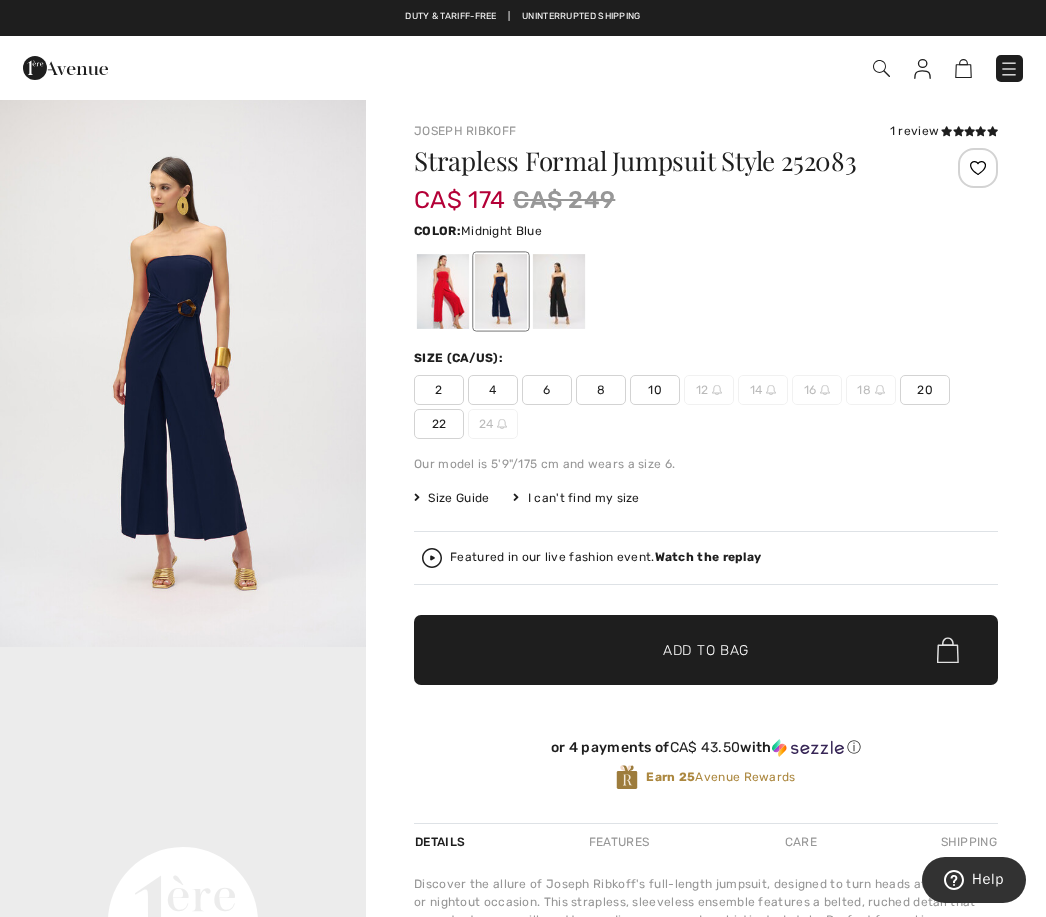 click on "6" at bounding box center [547, 390] 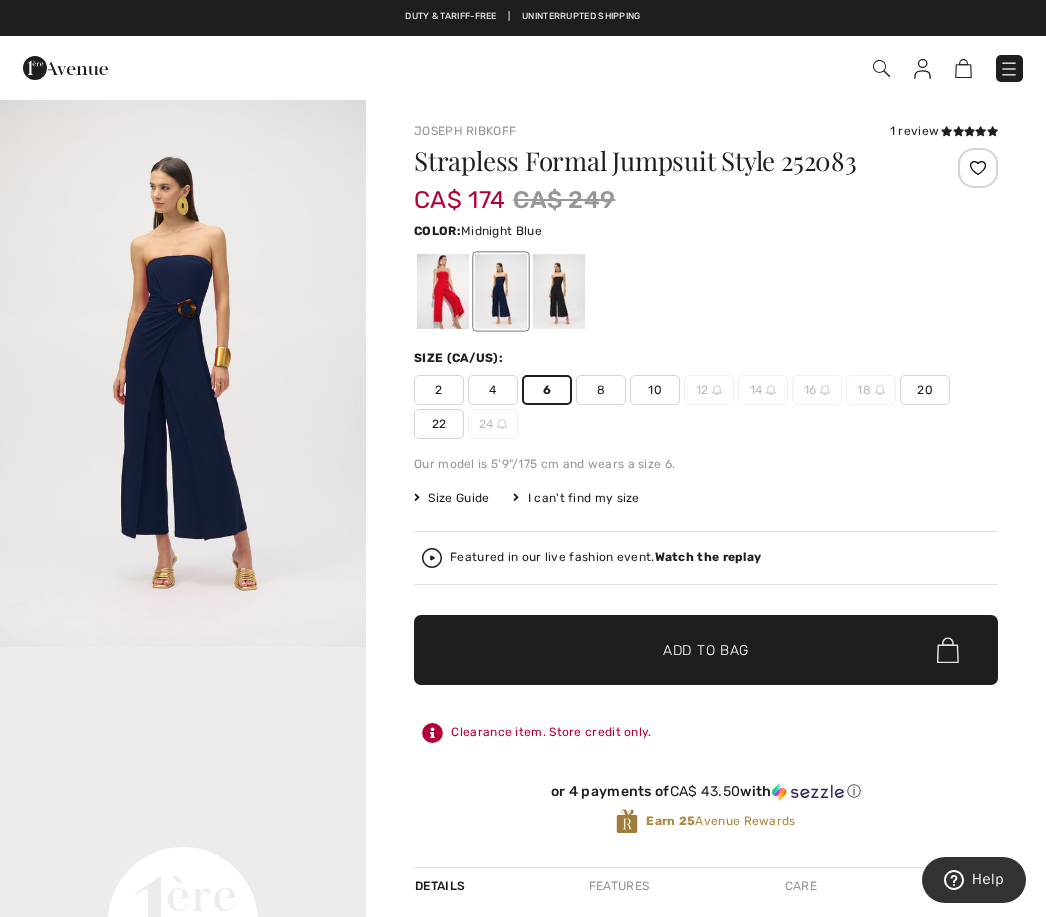 click on "✔ Added to Bag
Add to Bag" at bounding box center [706, 650] 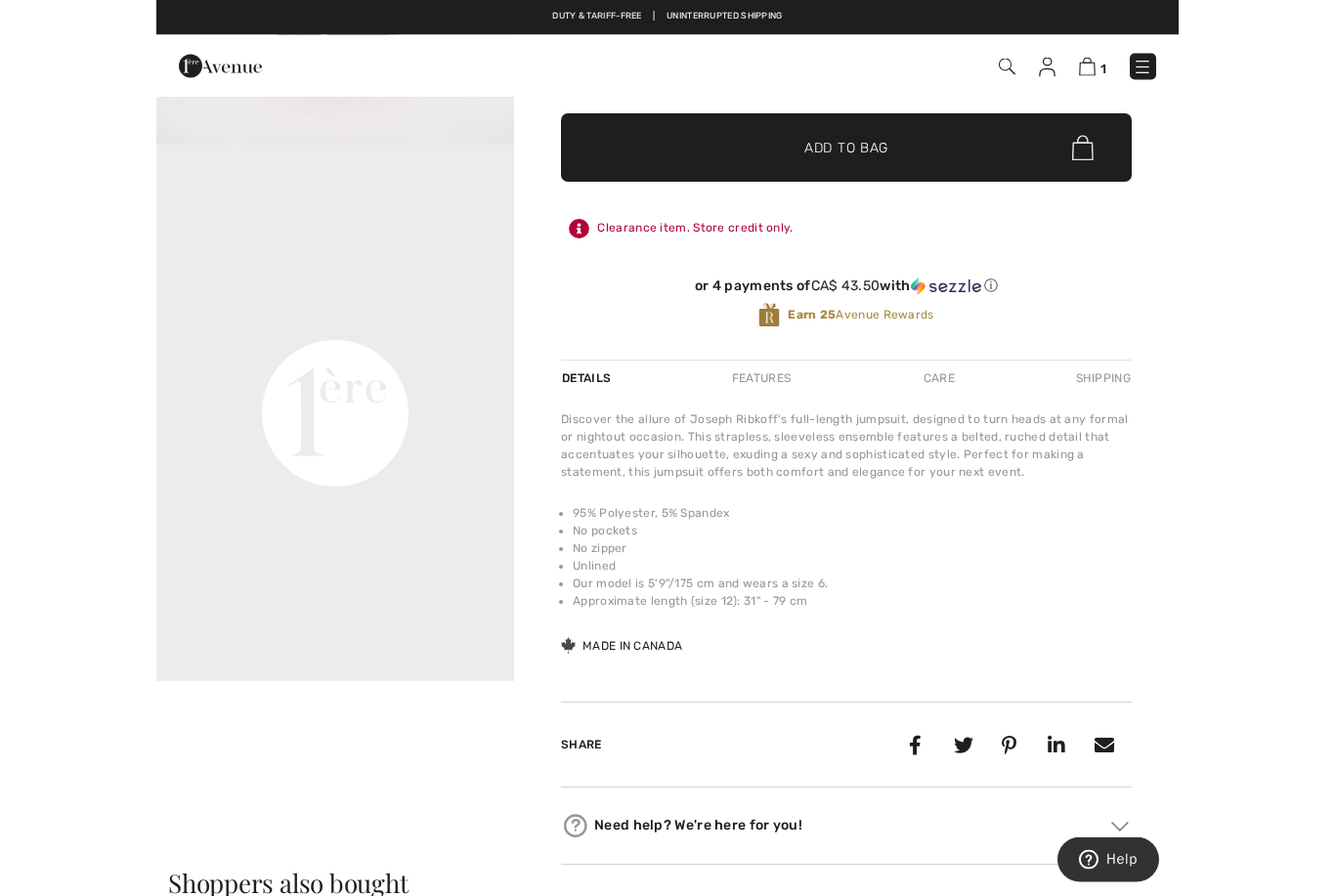 scroll, scrollTop: 438, scrollLeft: 0, axis: vertical 